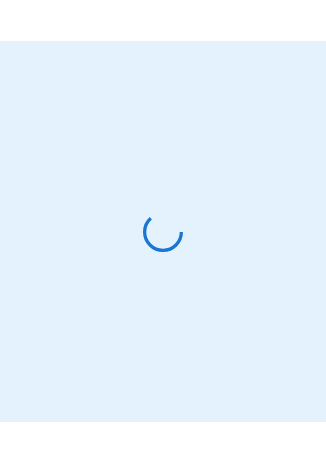 scroll, scrollTop: 0, scrollLeft: 0, axis: both 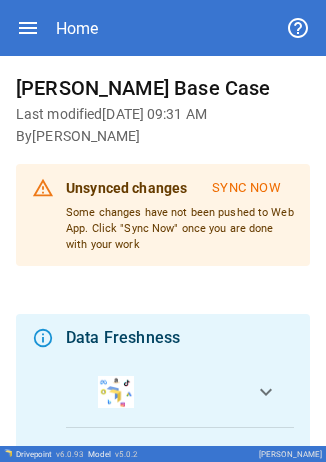 click on "Home" at bounding box center (163, 28) 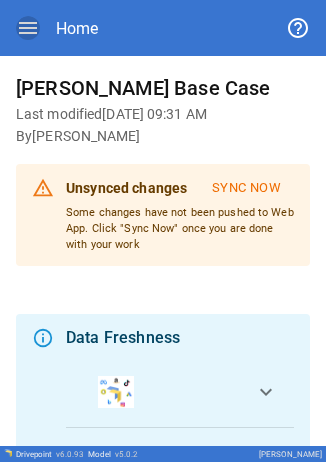 click 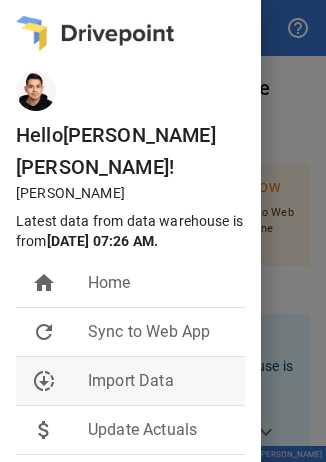 click on "Import Data" at bounding box center (158, 381) 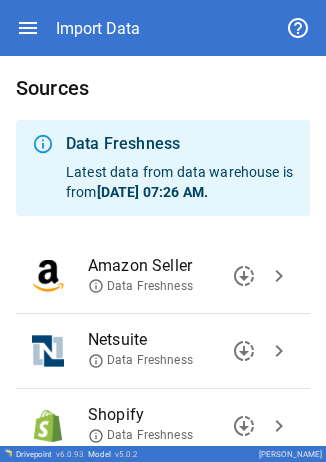scroll, scrollTop: 147, scrollLeft: 0, axis: vertical 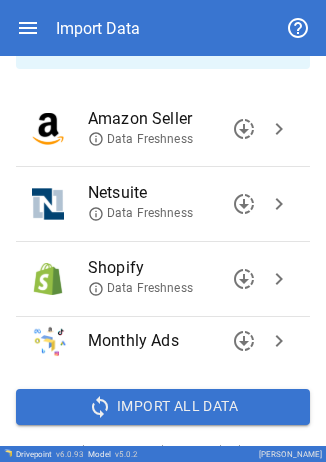 click on "chevron_right" at bounding box center [279, 204] 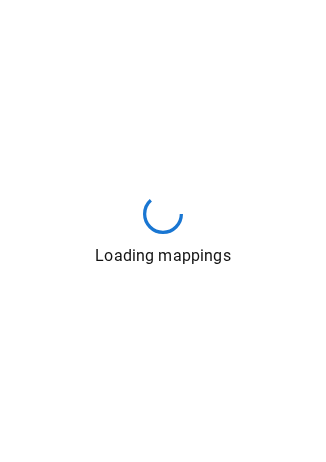 click on "Loading mappings" at bounding box center (163, 231) 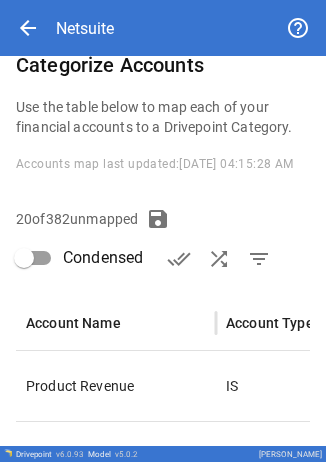 scroll, scrollTop: 348, scrollLeft: 0, axis: vertical 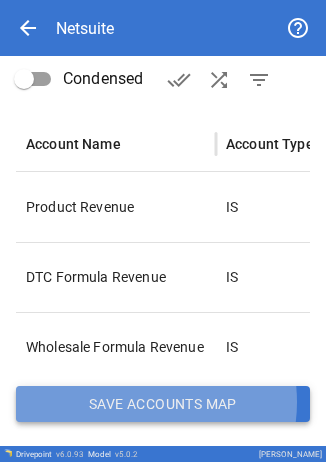 click on "Save Accounts Map" at bounding box center (163, 404) 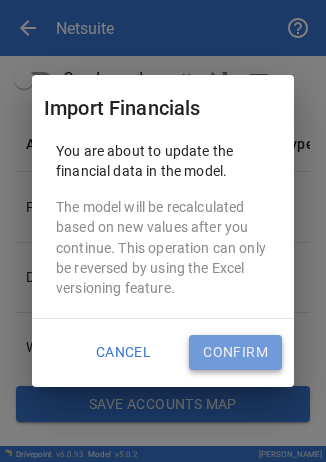 click on "Confirm" at bounding box center [235, 353] 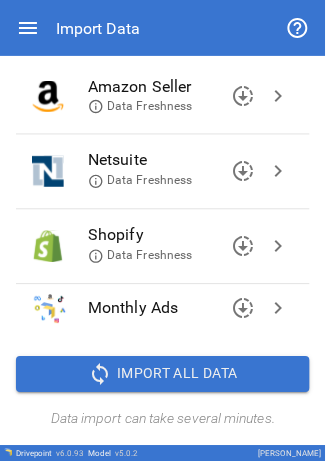 scroll, scrollTop: 180, scrollLeft: 0, axis: vertical 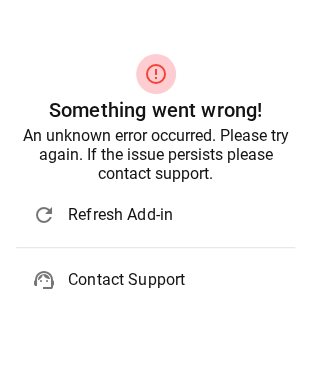 click on "Refresh Add-in" at bounding box center (173, 215) 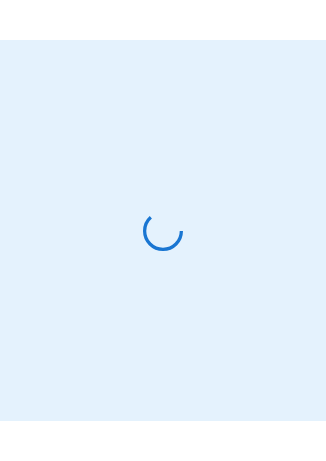scroll, scrollTop: 0, scrollLeft: 0, axis: both 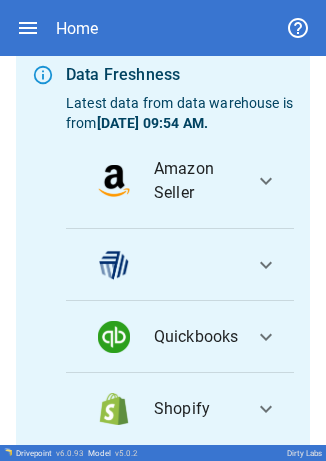 click on "expand_more" at bounding box center (266, 265) 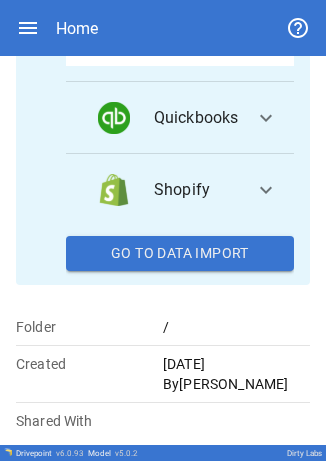 scroll, scrollTop: 558, scrollLeft: 0, axis: vertical 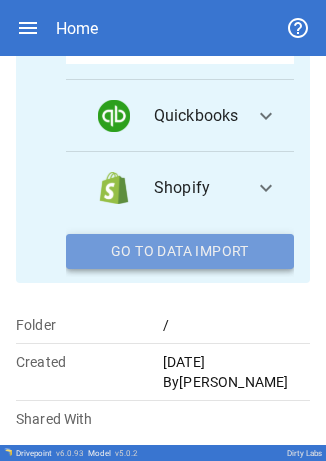 click on "Go To Data Import" at bounding box center [180, 252] 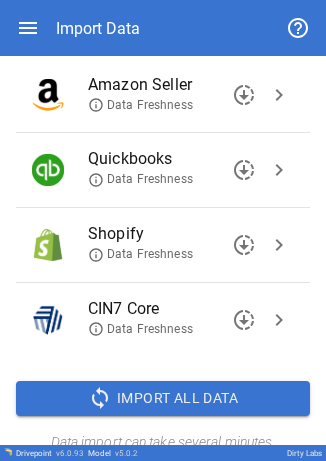 scroll, scrollTop: 180, scrollLeft: 0, axis: vertical 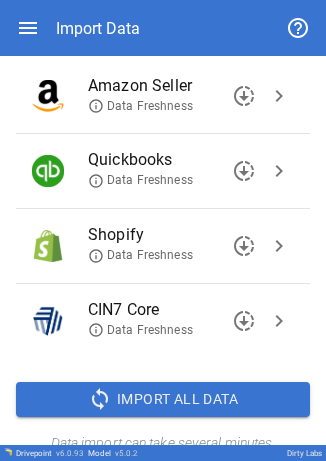 click on "chevron_right" at bounding box center [279, 321] 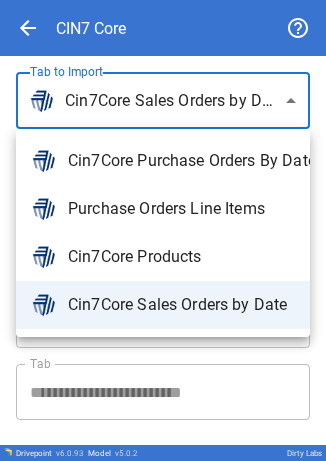click on "**********" at bounding box center [163, 230] 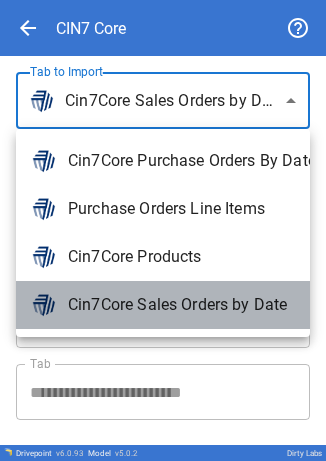 click on "Cin7Core Sales Orders by Date" at bounding box center [181, 305] 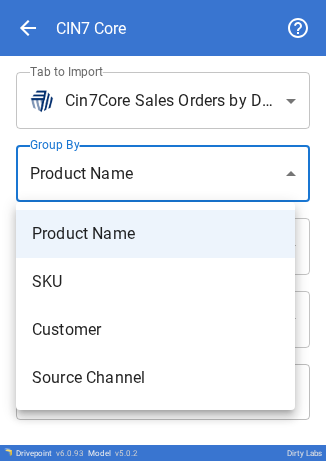 click on "**********" at bounding box center [163, 230] 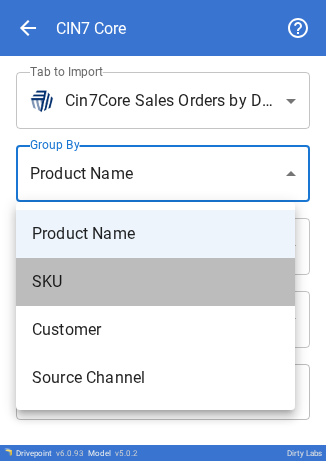 click on "SKU" at bounding box center [155, 282] 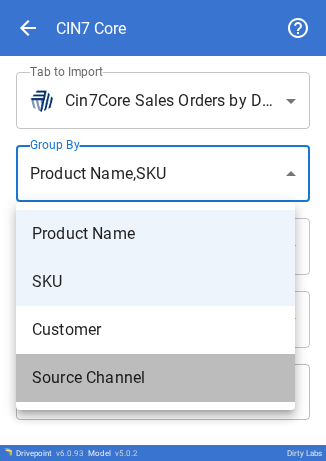 click on "Source Channel" at bounding box center (155, 378) 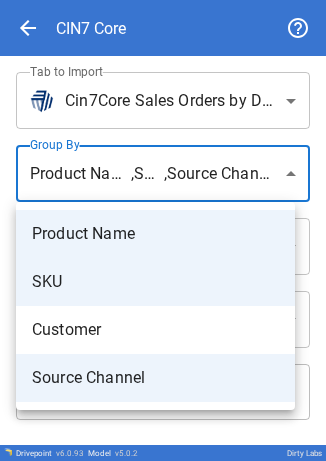 click at bounding box center [163, 230] 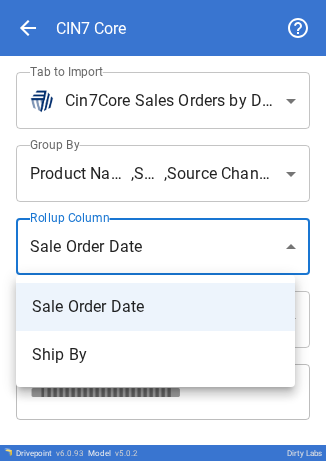 click on "**********" at bounding box center [163, 230] 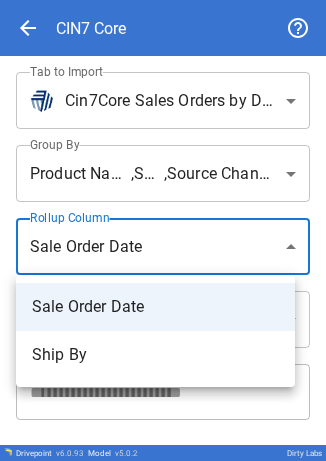 click on "Sale Order Date" at bounding box center [155, 307] 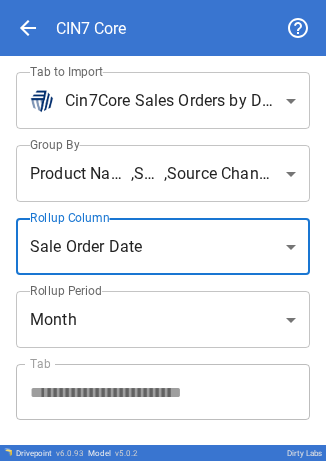 click on "**********" at bounding box center [163, 230] 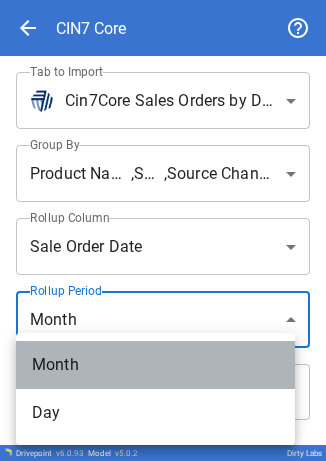click on "Month" at bounding box center (155, 365) 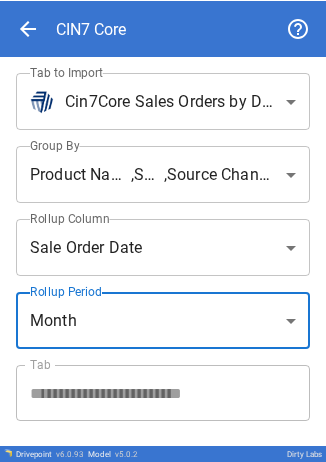 scroll, scrollTop: 58, scrollLeft: 0, axis: vertical 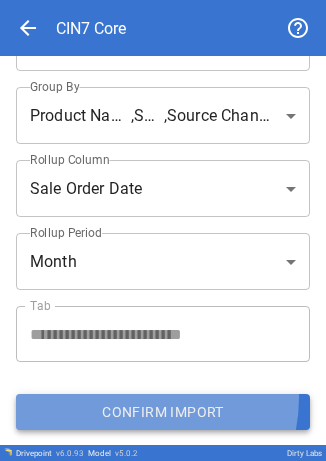 click on "Confirm Import" at bounding box center (163, 412) 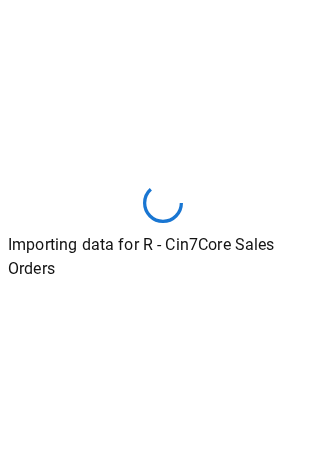 scroll, scrollTop: 58, scrollLeft: 0, axis: vertical 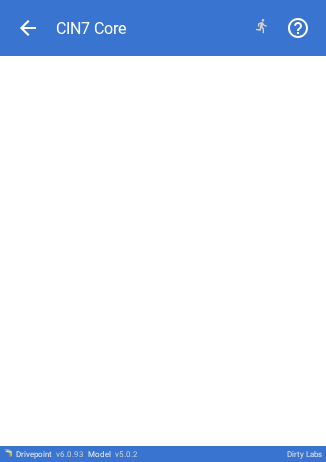 click at bounding box center (163, 251) 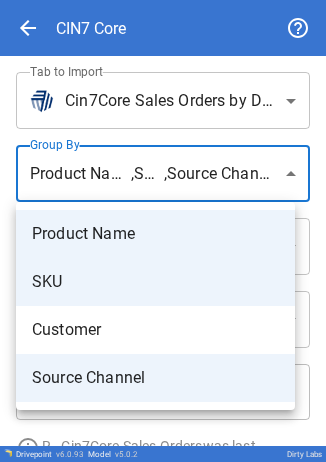 click on "**********" at bounding box center (163, 231) 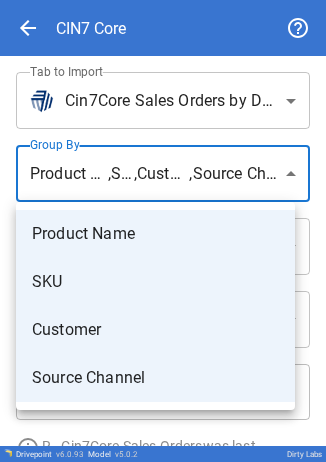 click at bounding box center [163, 231] 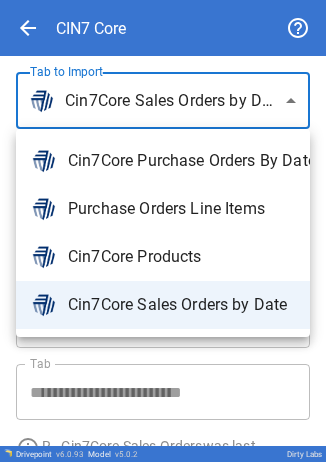 click on "**********" at bounding box center (163, 231) 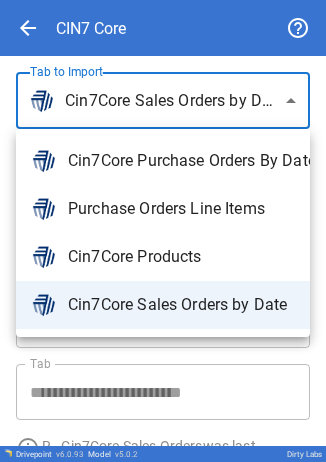 click at bounding box center [163, 231] 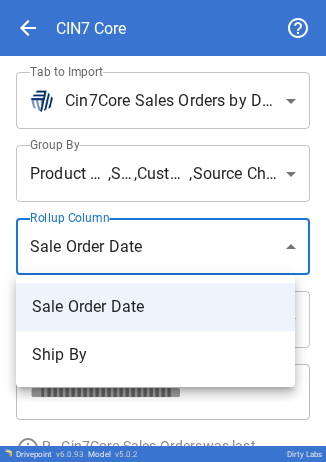 click on "**********" at bounding box center [163, 231] 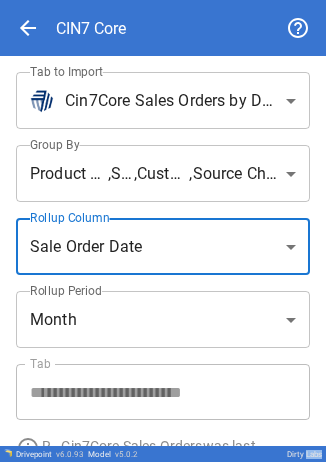 click on "**********" at bounding box center (163, 231) 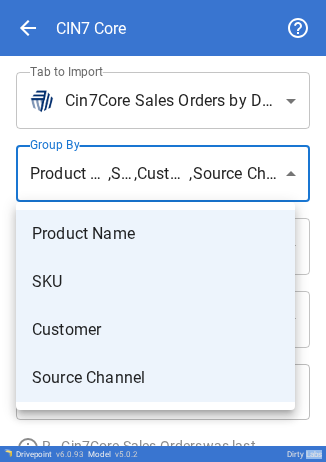 click at bounding box center (163, 231) 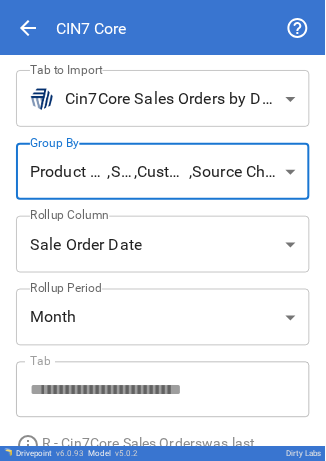scroll, scrollTop: 134, scrollLeft: 0, axis: vertical 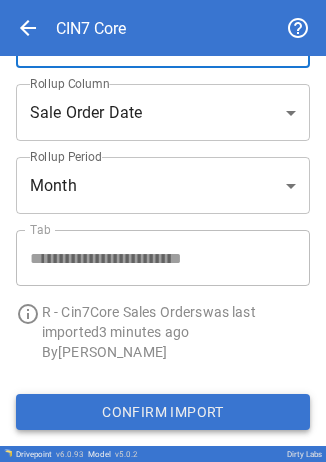 click on "Confirm Import" at bounding box center [163, 412] 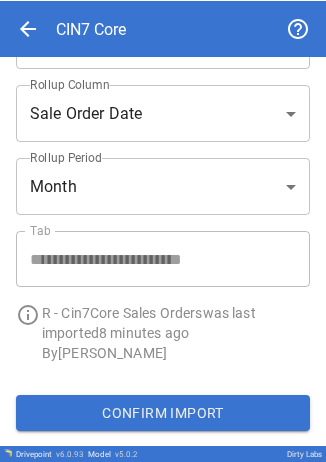 scroll, scrollTop: 0, scrollLeft: 0, axis: both 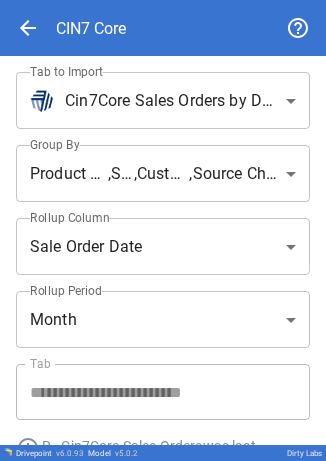 click on "**********" at bounding box center (163, 230) 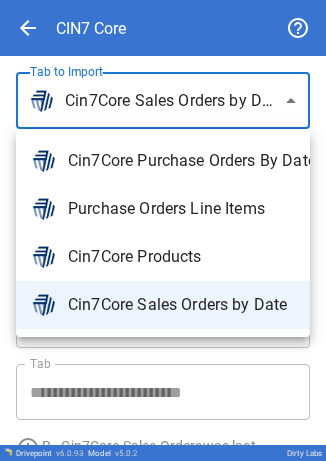 click on "Cin7Core Products" at bounding box center [163, 257] 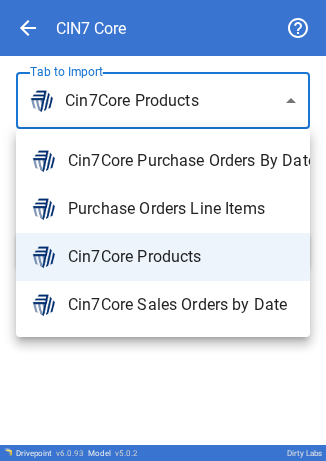 click on "**********" at bounding box center [163, 230] 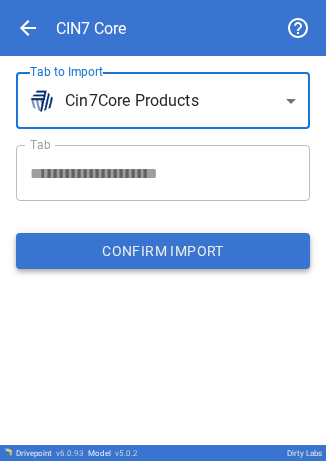 click on "Confirm Import" at bounding box center [163, 251] 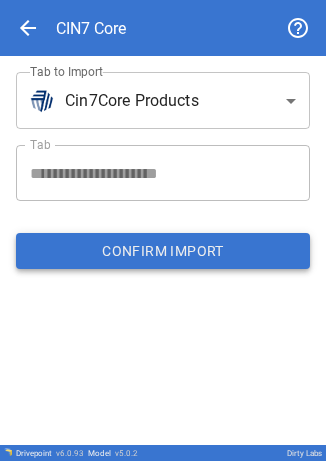 type 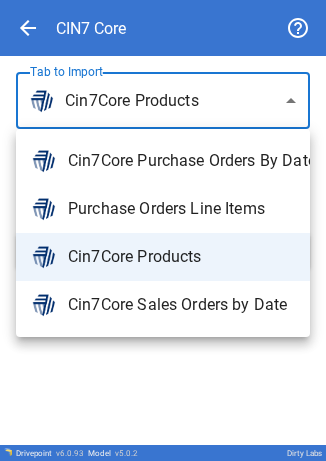 click on "**********" at bounding box center [163, 230] 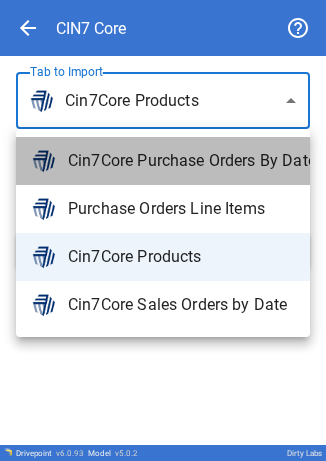click on "Cin7Core Purchase Orders By Date" at bounding box center (181, 161) 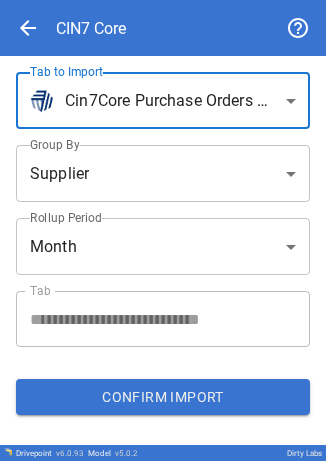 click on "**********" at bounding box center [163, 230] 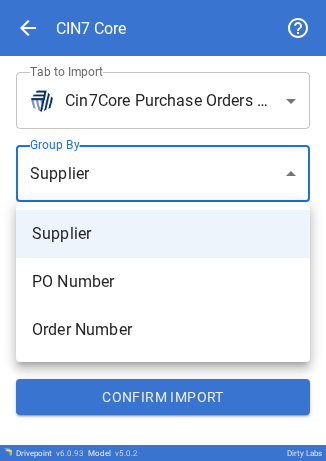 click at bounding box center [163, 230] 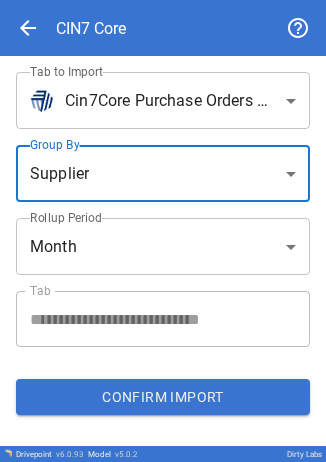 click on "**********" at bounding box center (163, 231) 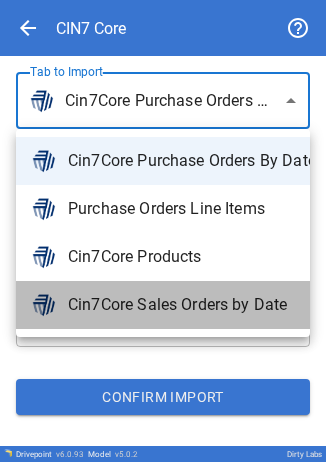 click on "Cin7Core Sales Orders by Date" at bounding box center [181, 305] 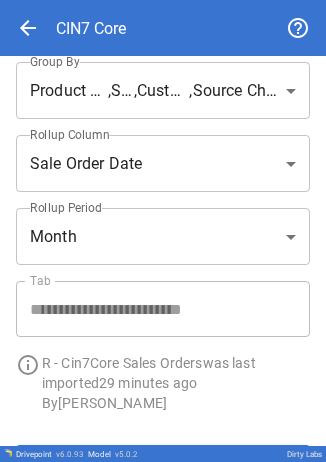 scroll, scrollTop: 84, scrollLeft: 0, axis: vertical 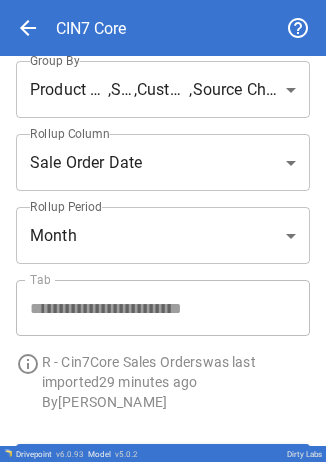 click on "**********" at bounding box center [163, 231] 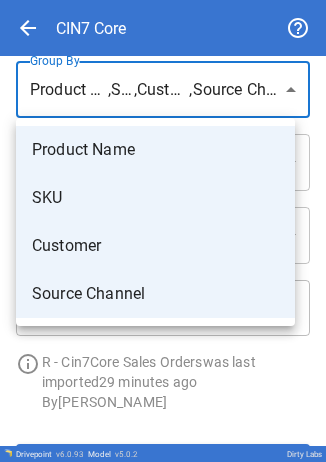 click at bounding box center (163, 231) 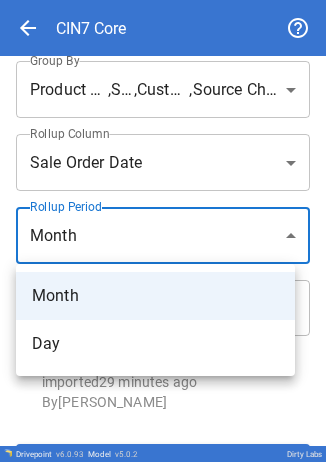 click on "**********" at bounding box center (163, 231) 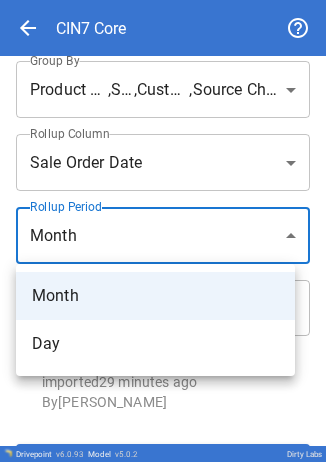 click at bounding box center (163, 231) 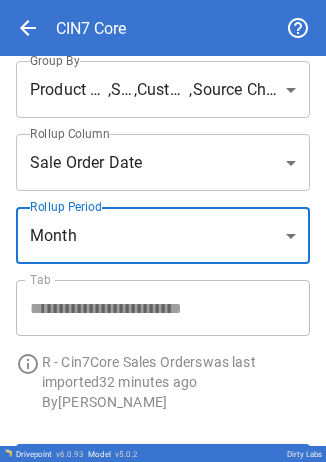 scroll, scrollTop: 0, scrollLeft: 0, axis: both 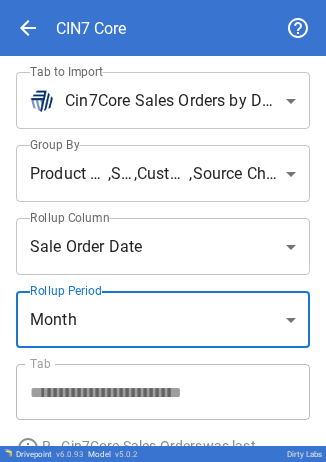 click on "arrow_back" at bounding box center (28, 28) 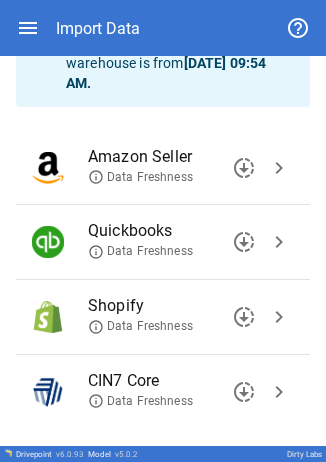 scroll, scrollTop: 154, scrollLeft: 0, axis: vertical 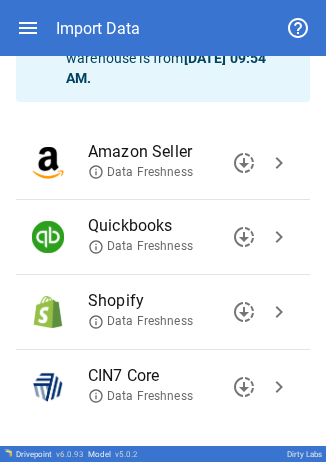 click on "chevron_right" at bounding box center [279, 163] 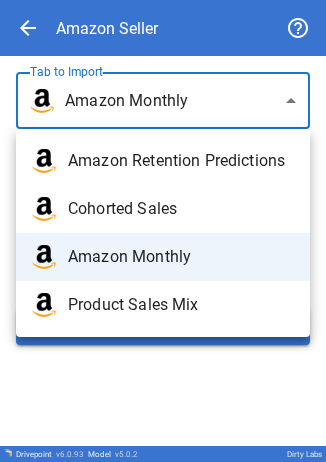 click on "**********" at bounding box center [163, 231] 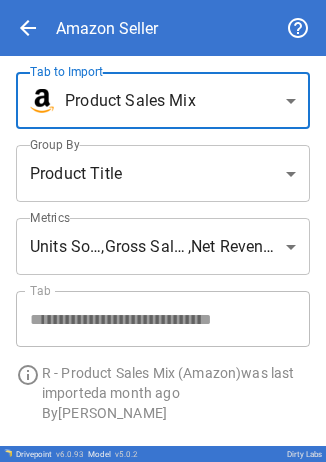 click on "**********" at bounding box center [163, 231] 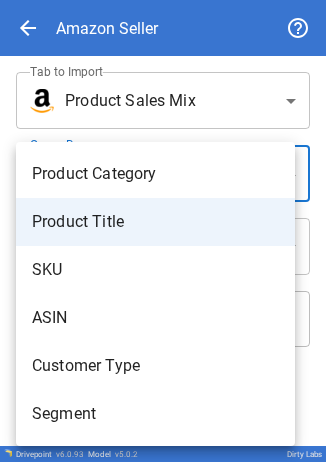click at bounding box center [163, 231] 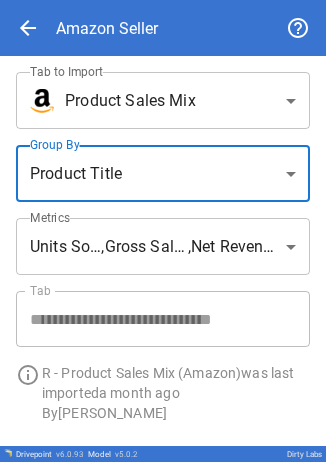 click on "**********" at bounding box center (163, 231) 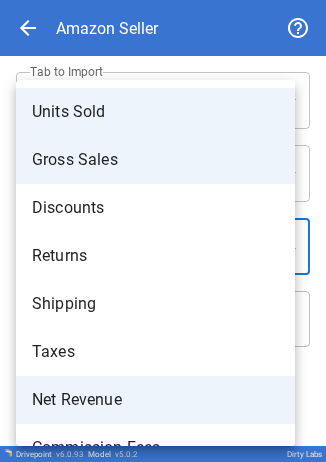 scroll, scrollTop: 130, scrollLeft: 0, axis: vertical 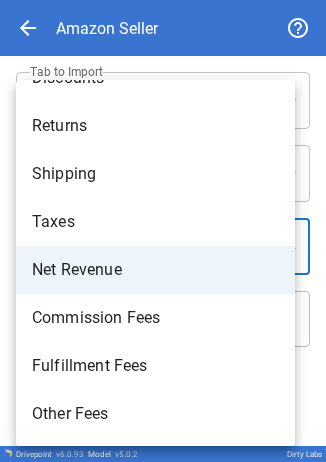 click on "Commission Fees" at bounding box center (155, 318) 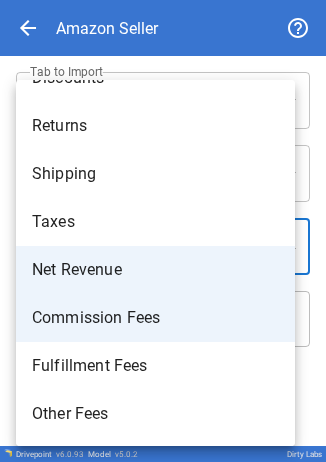 click on "Fulfillment Fees" at bounding box center [155, 366] 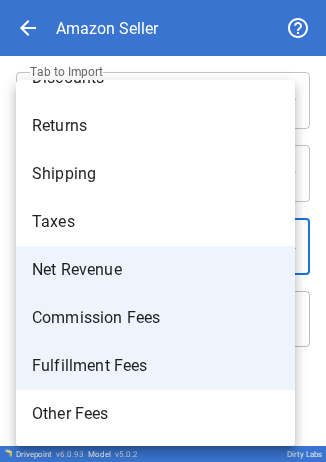 click at bounding box center (163, 231) 